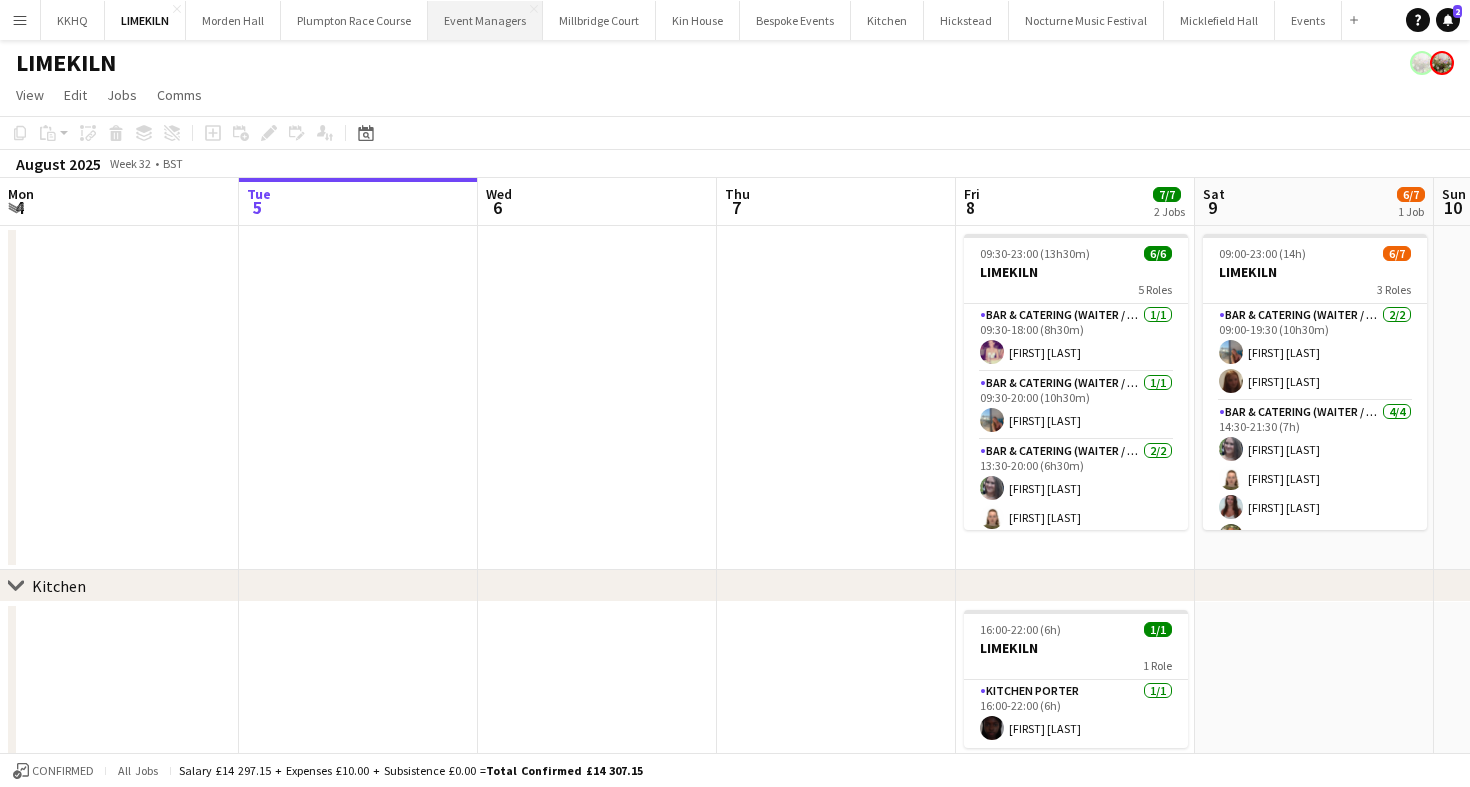 scroll, scrollTop: 0, scrollLeft: 0, axis: both 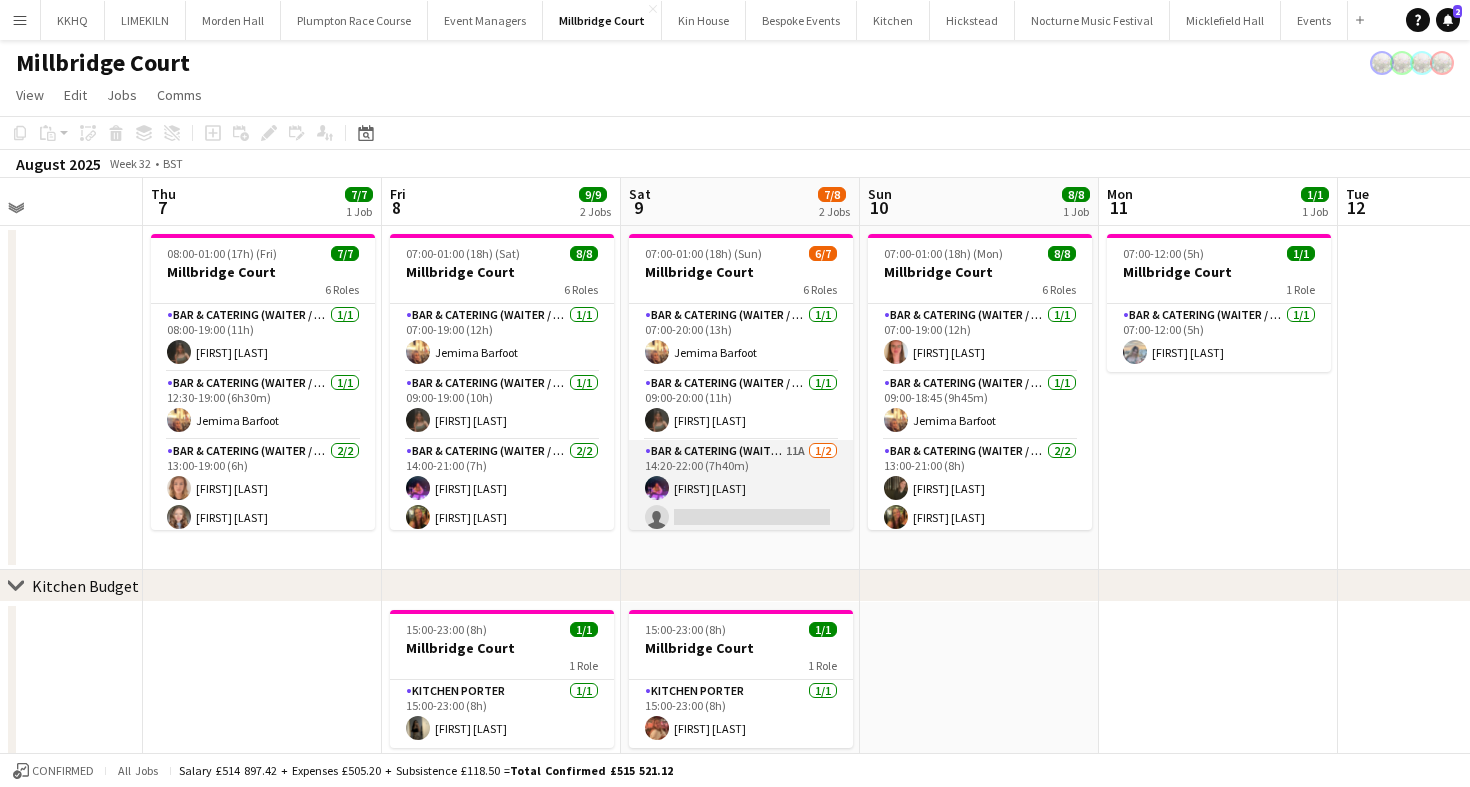 click on "Bar & Catering (Waiter / waitress)   11A   1/2   14:20-22:00 (7h40m)
Ella Smith
single-neutral-actions" at bounding box center [741, 488] 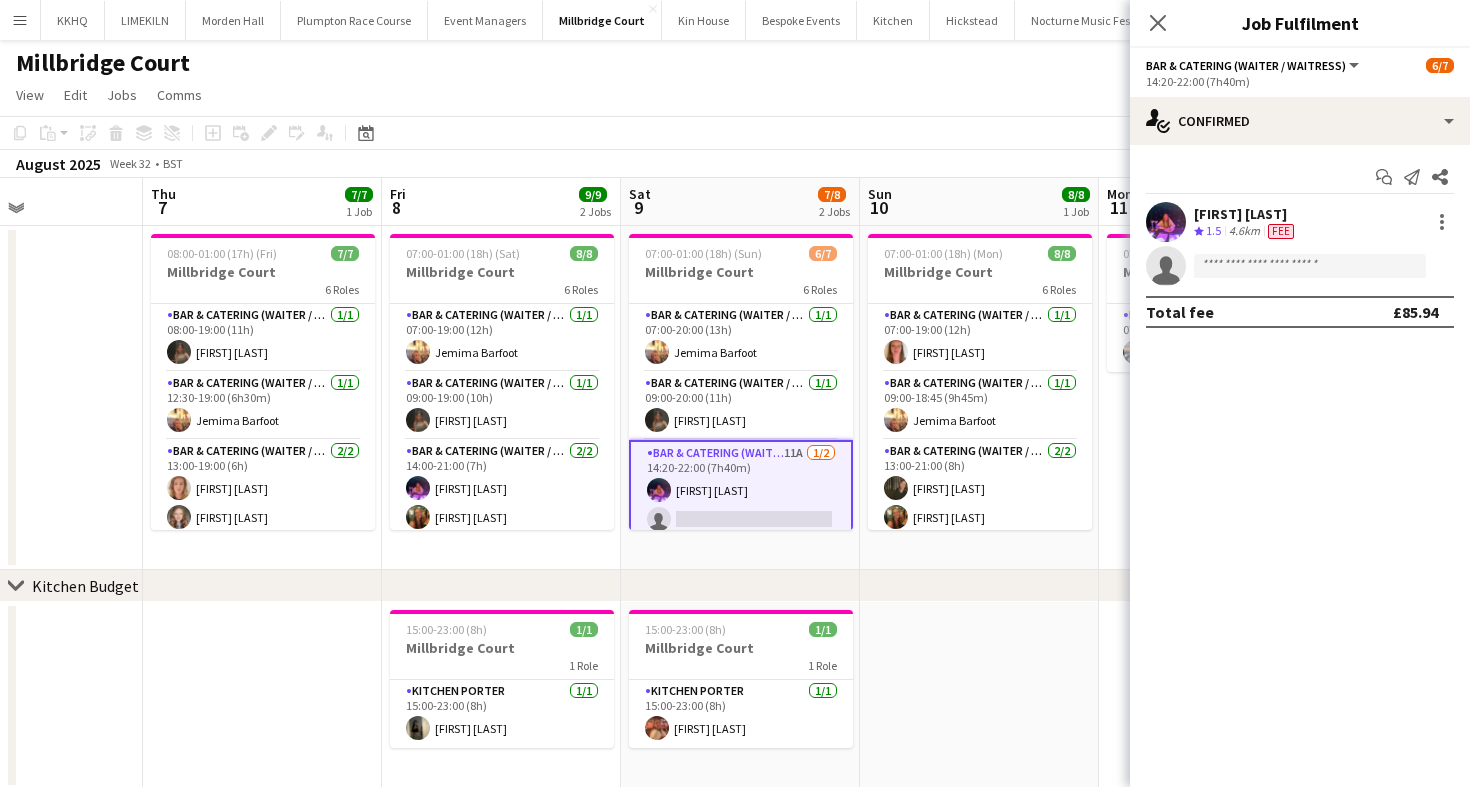 click on "Bar & Catering (Waiter / waitress)   11A   1/2   14:20-22:00 (7h40m)
Ella Smith
single-neutral-actions" at bounding box center [741, 490] 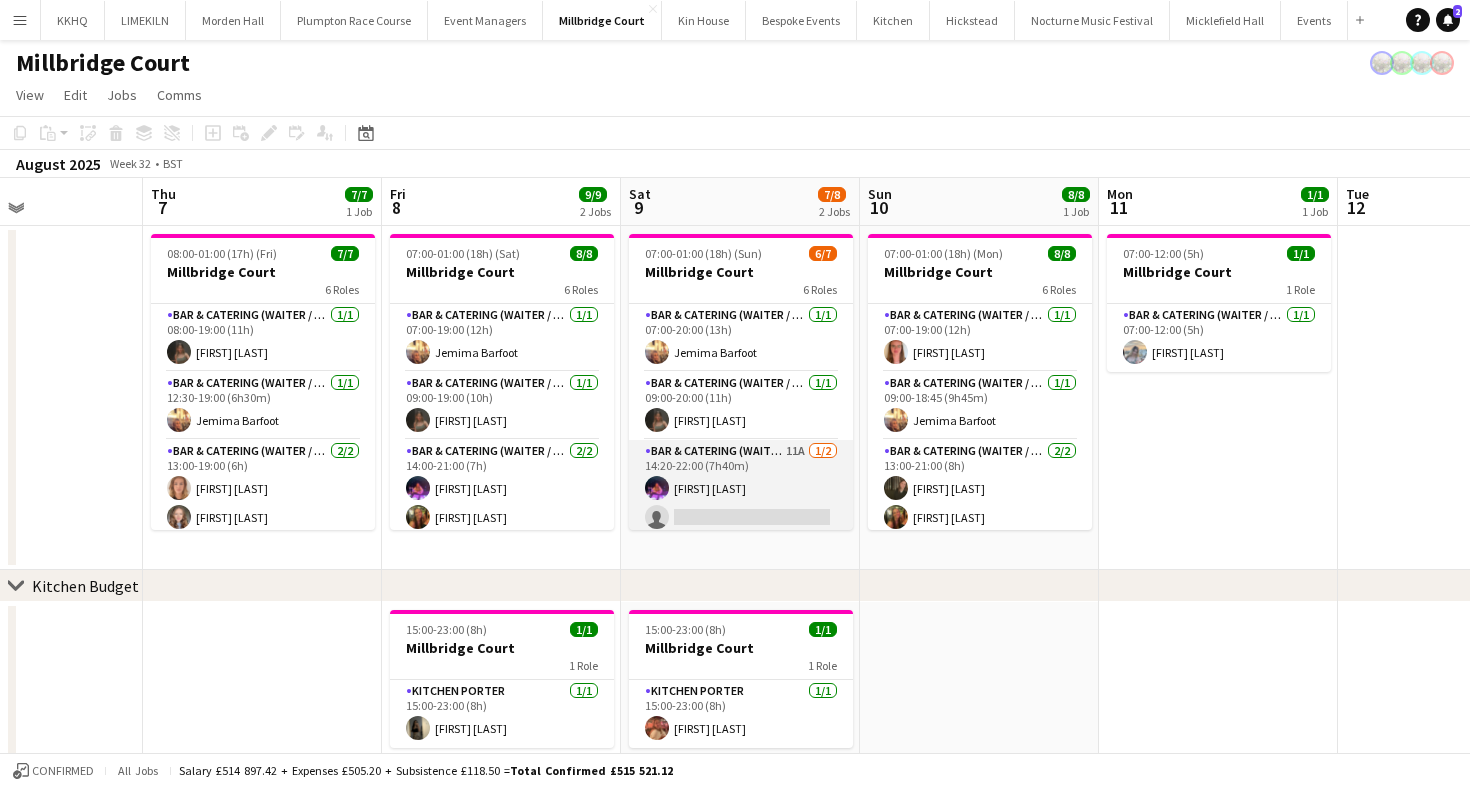 click on "Bar & Catering (Waiter / waitress)   11A   1/2   14:20-22:00 (7h40m)
Ella Smith
single-neutral-actions" at bounding box center (741, 488) 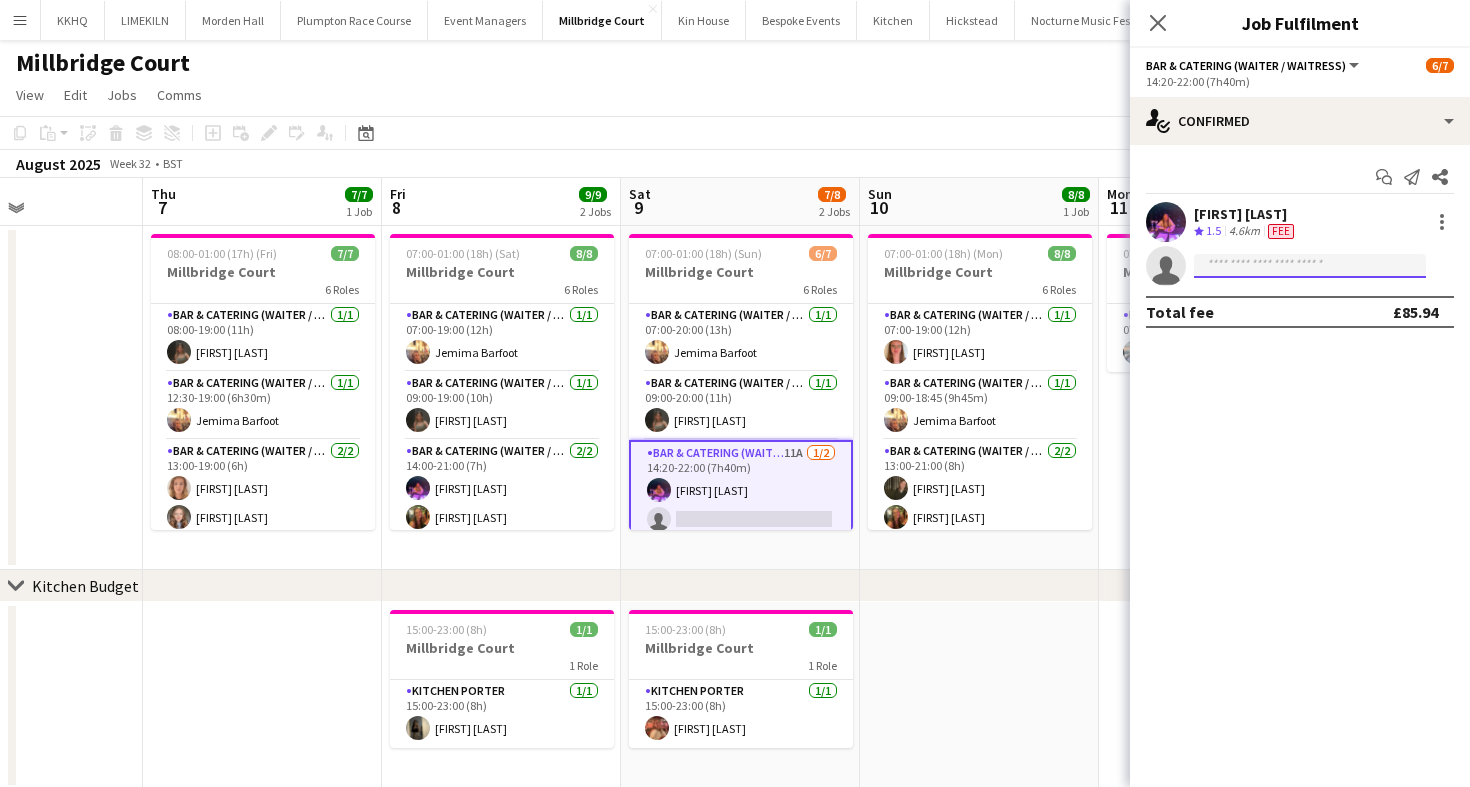 click 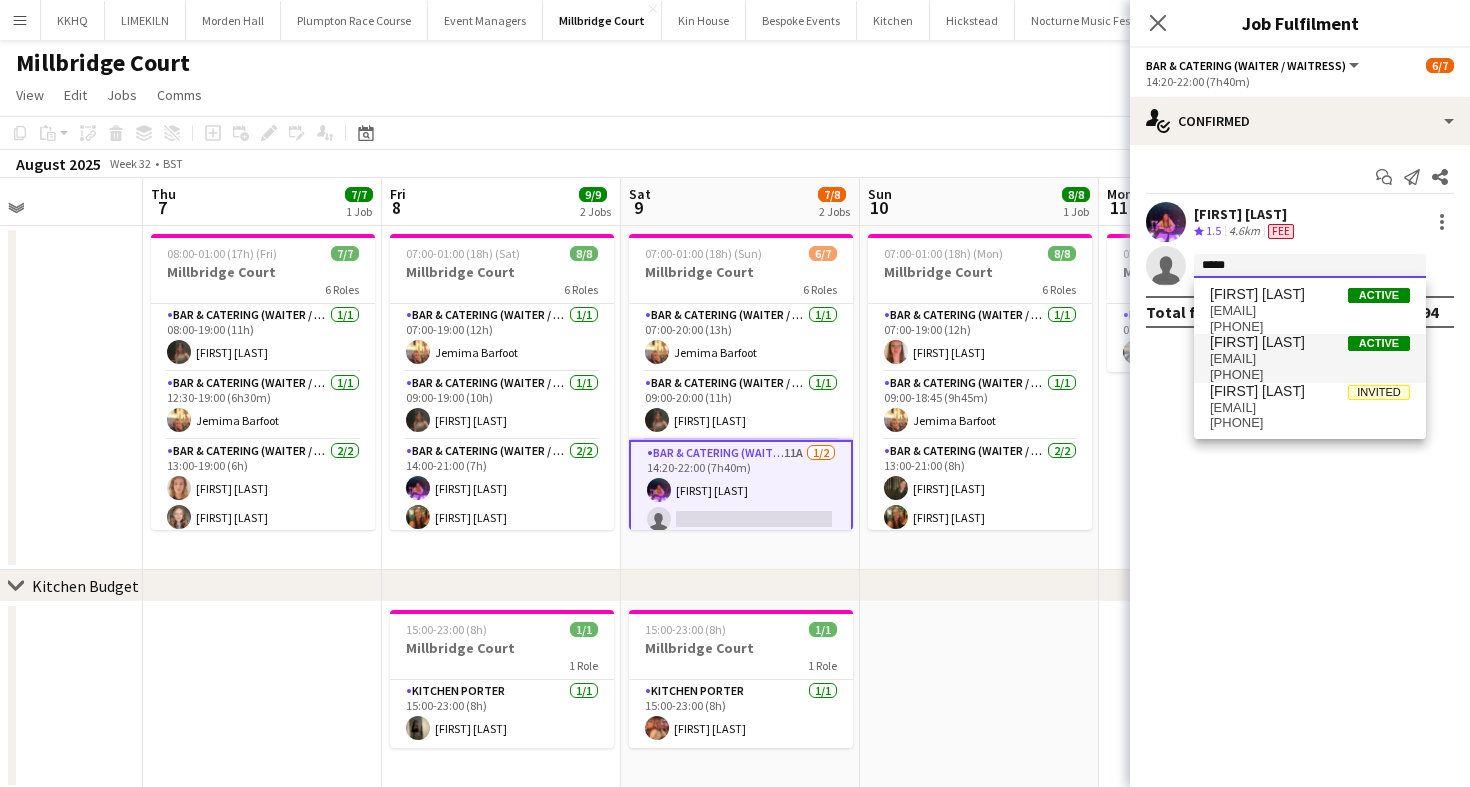 type on "*****" 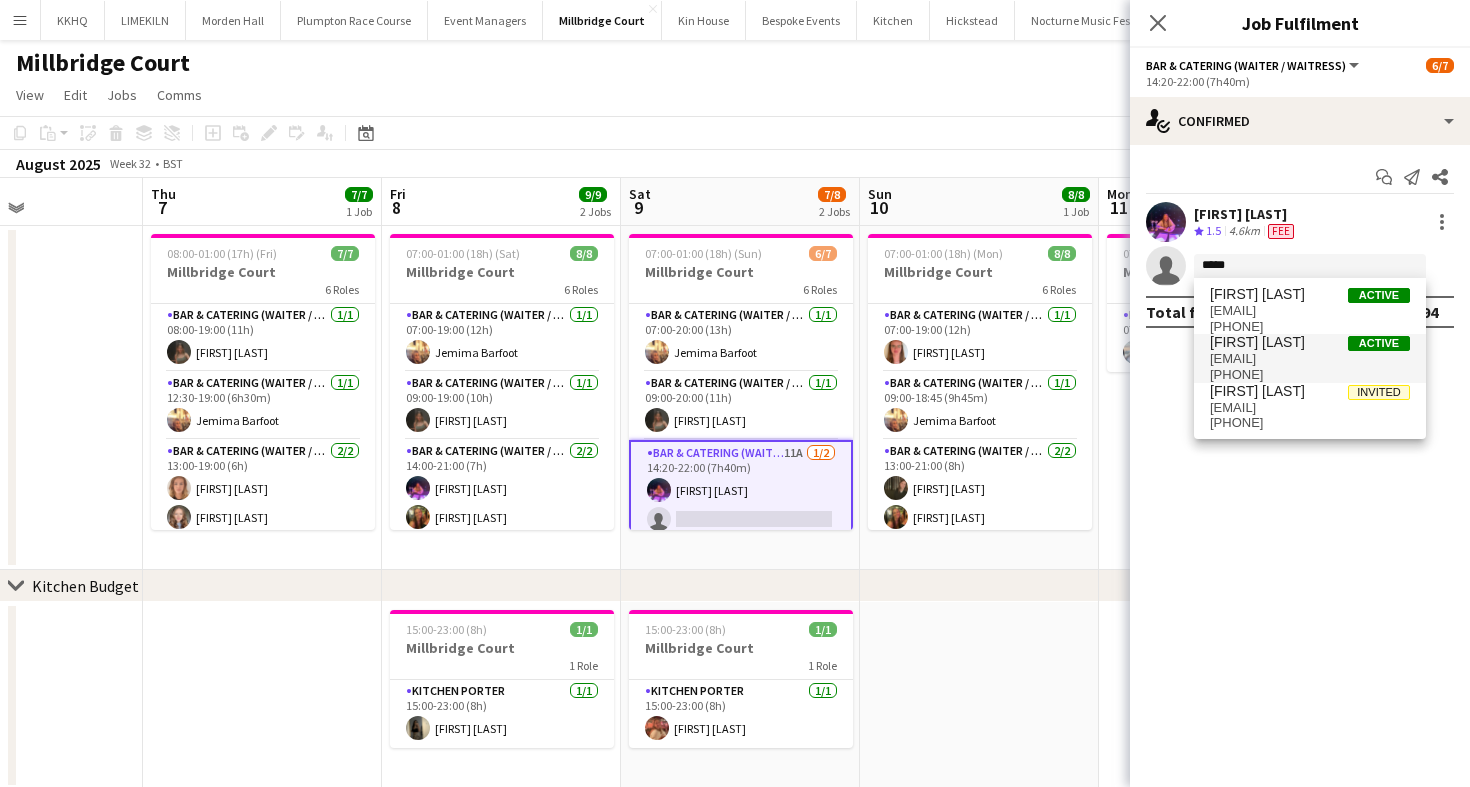 click on "+447384594875" at bounding box center (1310, 375) 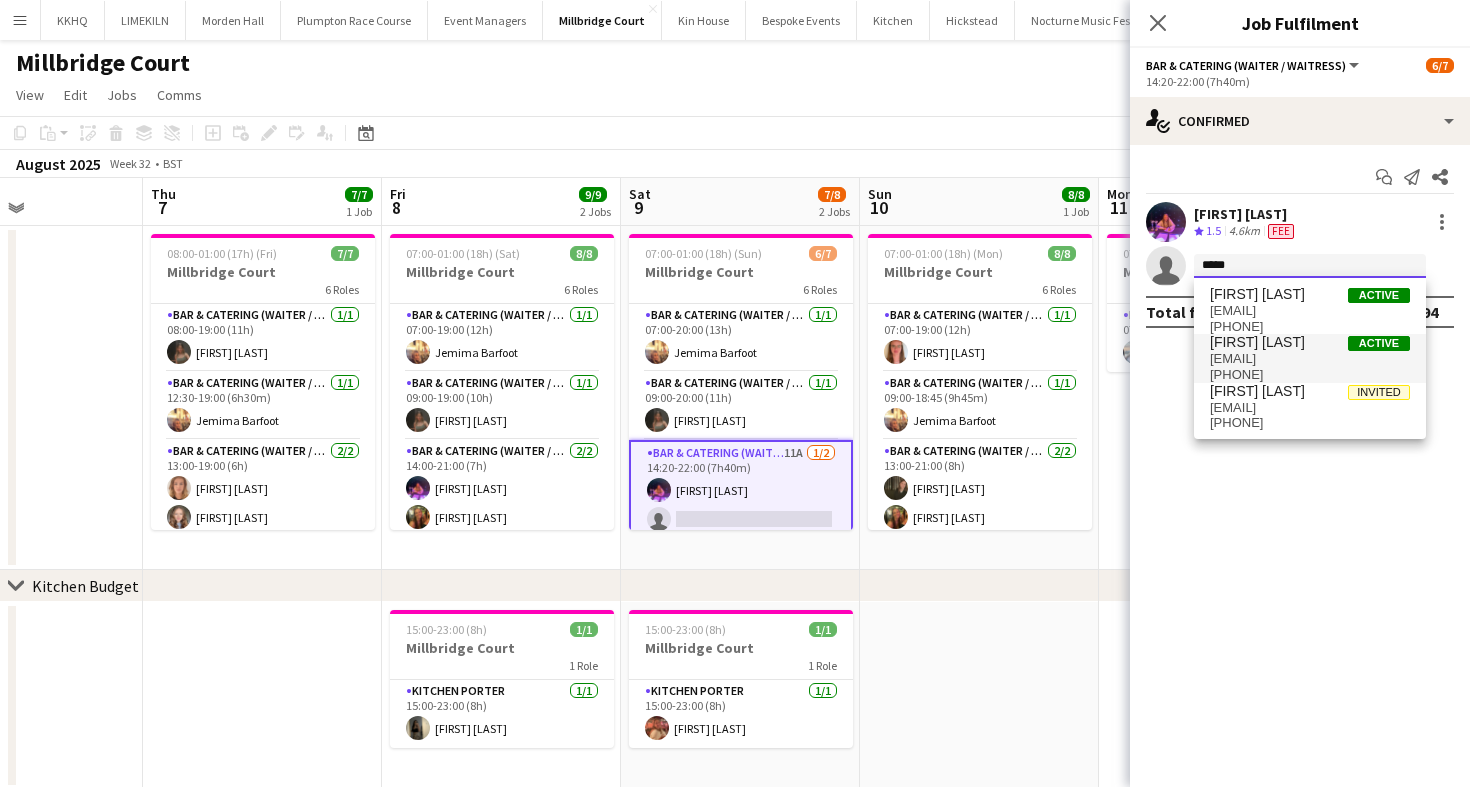 type 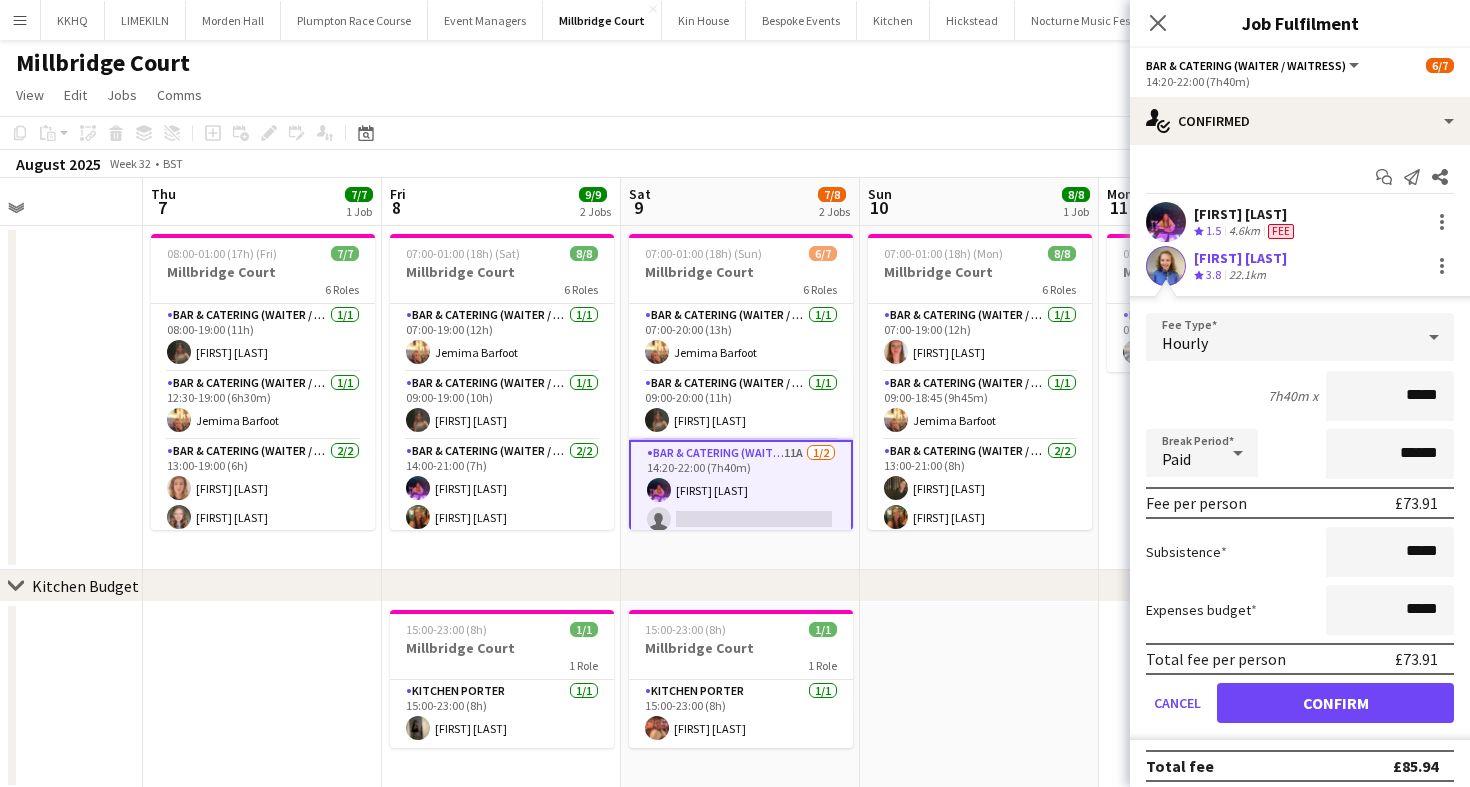 click on "Hourly" at bounding box center (1280, 337) 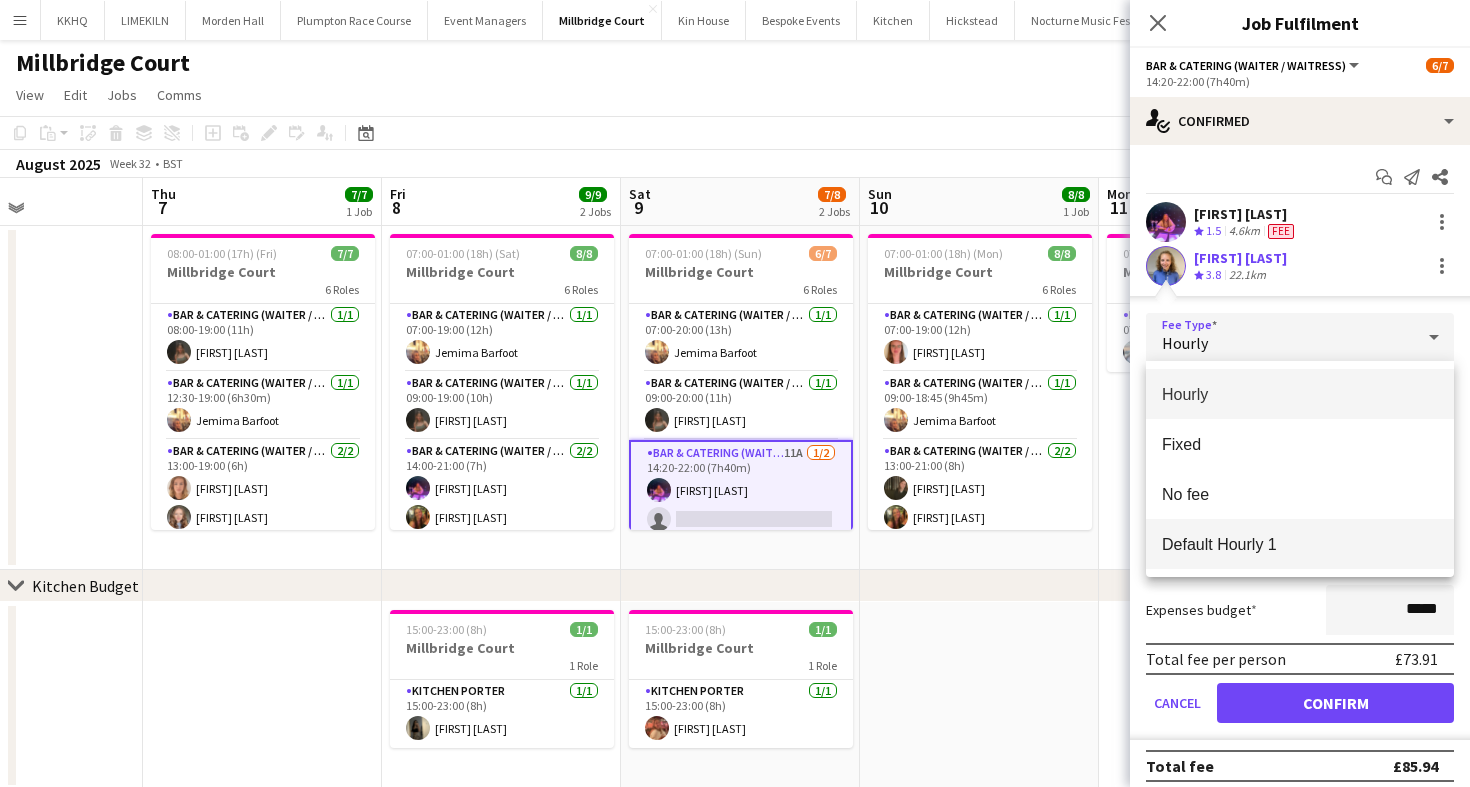 click on "Default Hourly 1" at bounding box center (1300, 544) 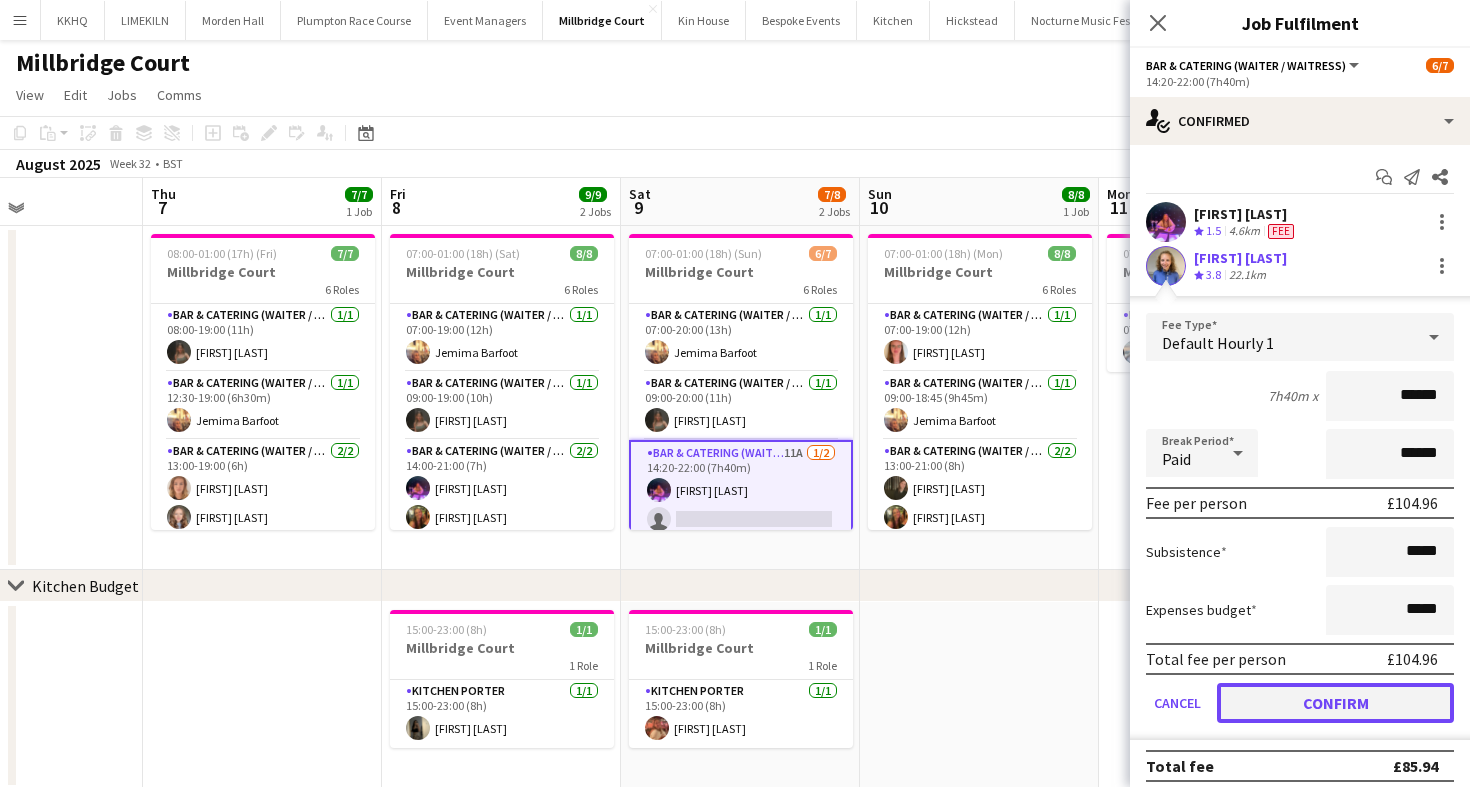 click on "Confirm" at bounding box center (1335, 703) 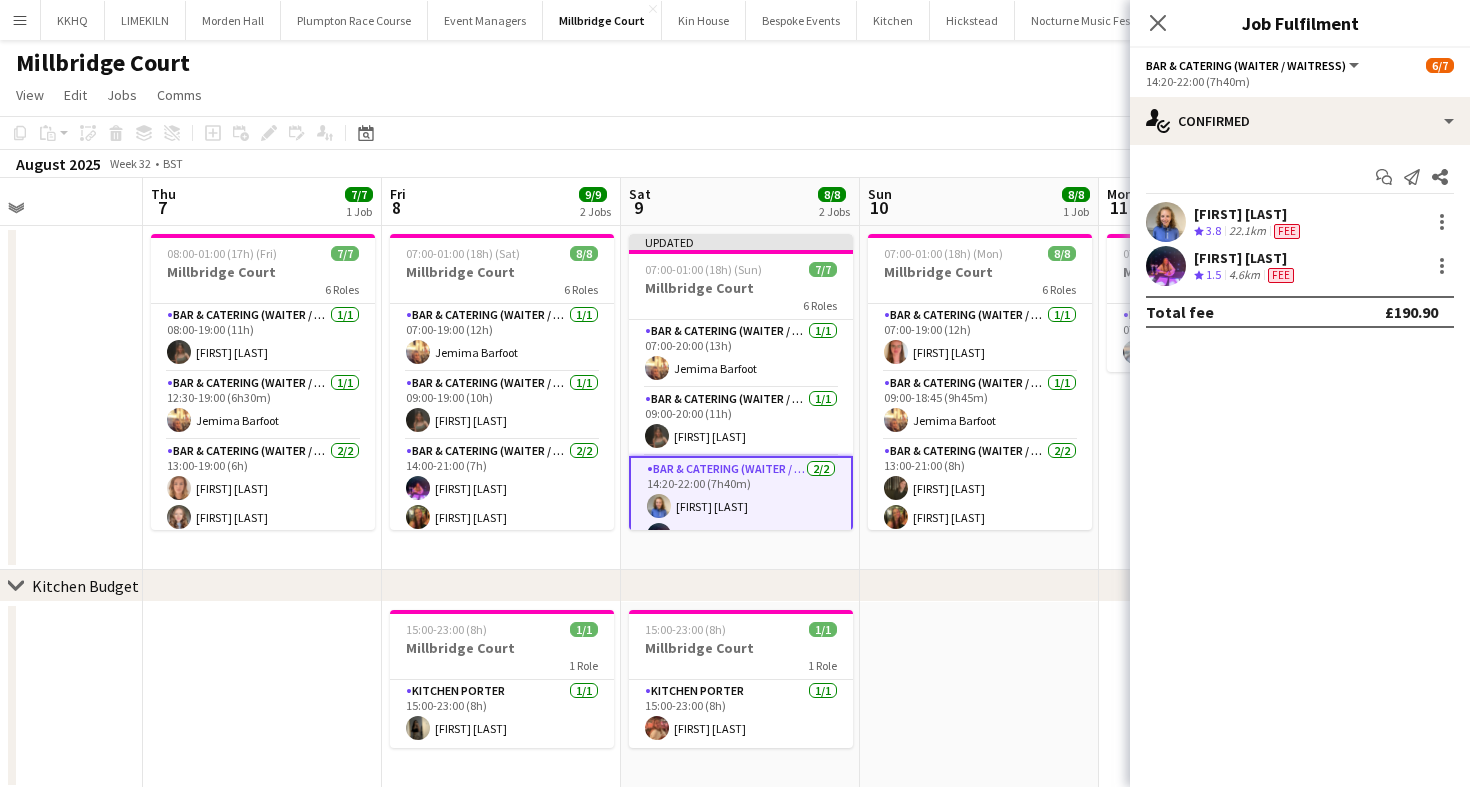 click on "View  Day view expanded Day view collapsed Month view Date picker Jump to today Expand Linked Jobs Collapse Linked Jobs  Edit  Copy
Command
C  Paste  Without Crew
Command
V With Crew
Command
Shift
V Paste as linked job  Group  Group Ungroup  Jobs  New Job Edit Job Delete Job New Linked Job Edit Linked Jobs Job fulfilment Promote Role Copy Role URL  Comms  Notify confirmed crew Create chat" 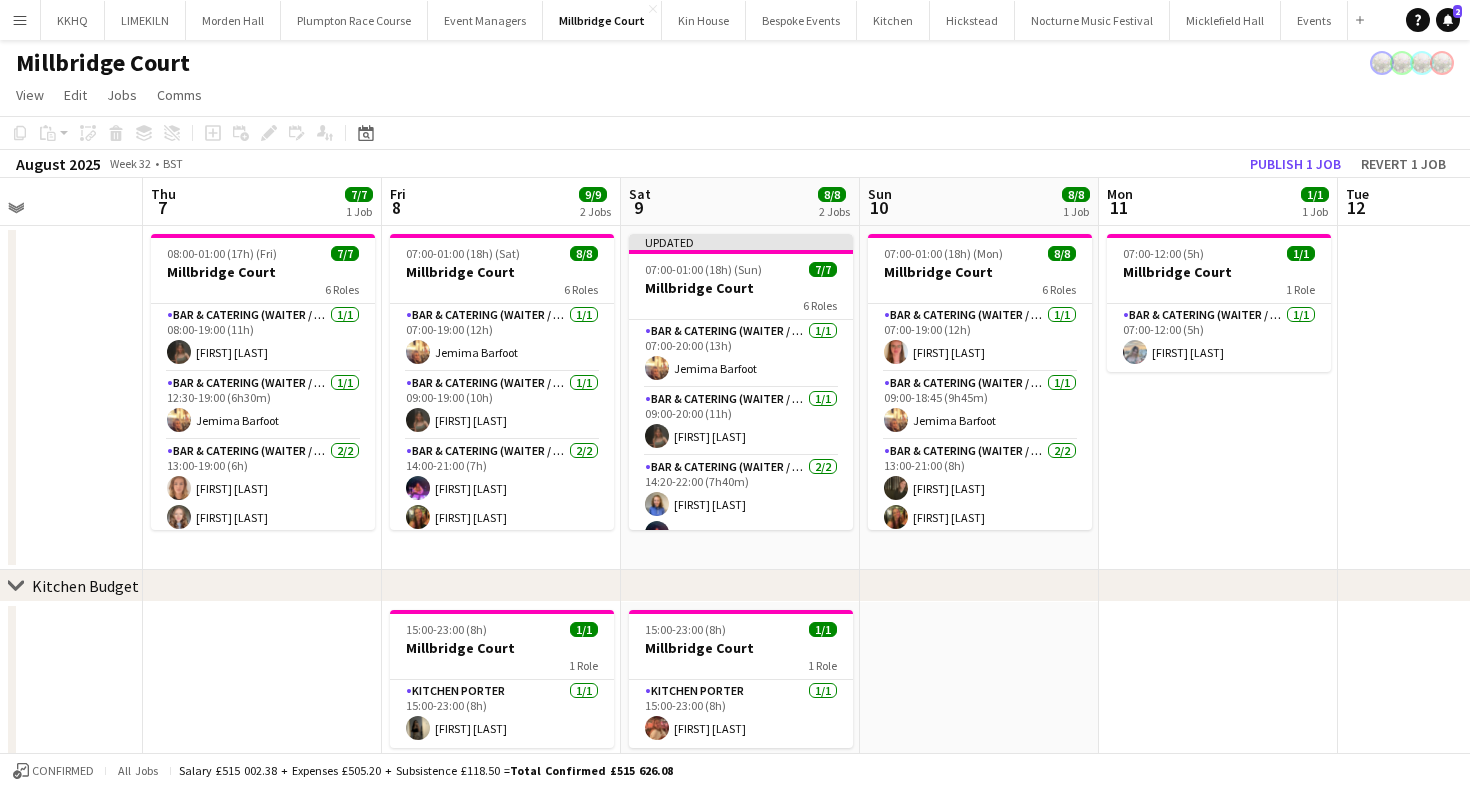 click on "1/1" at bounding box center [1315, 194] 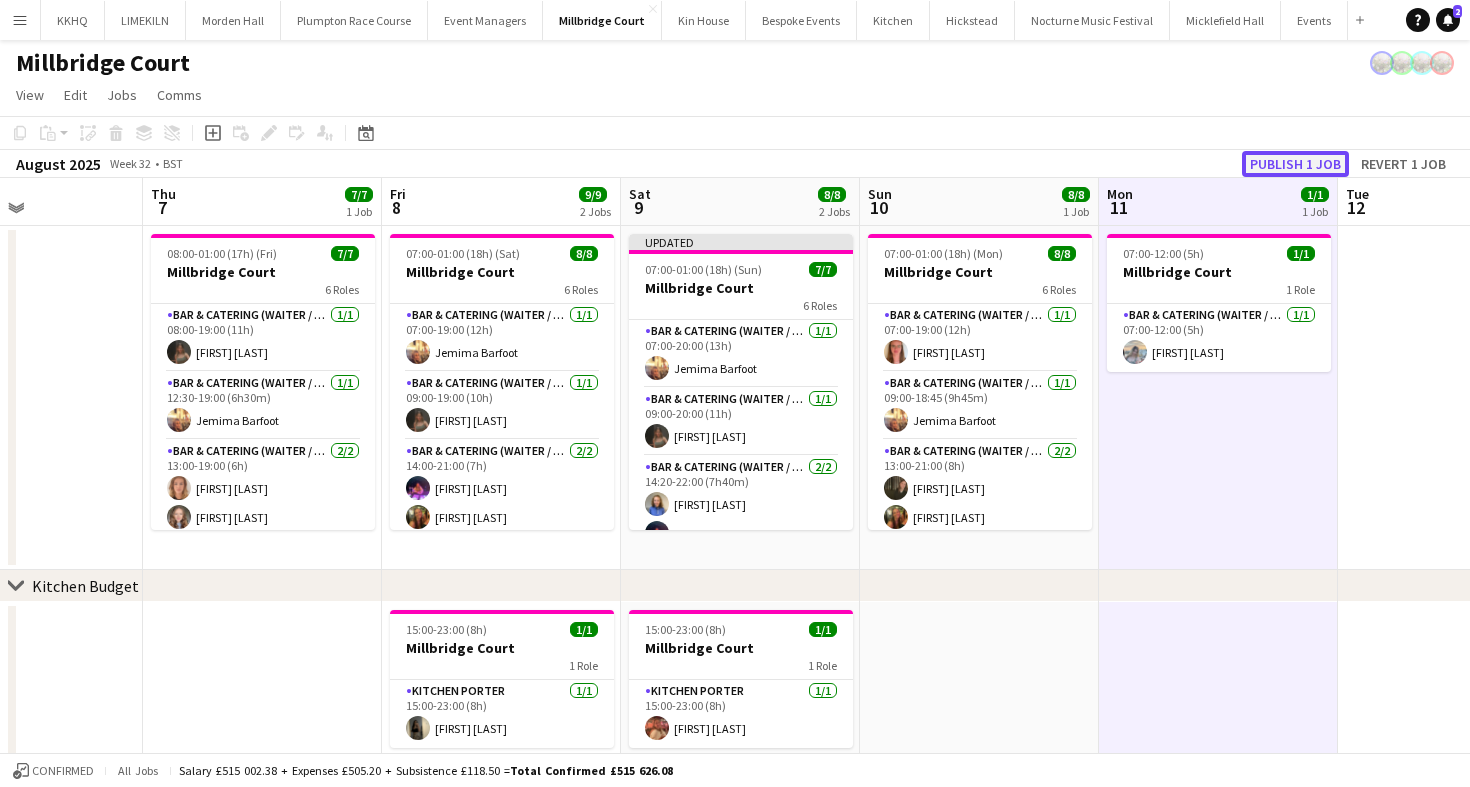 click on "Publish 1 job" 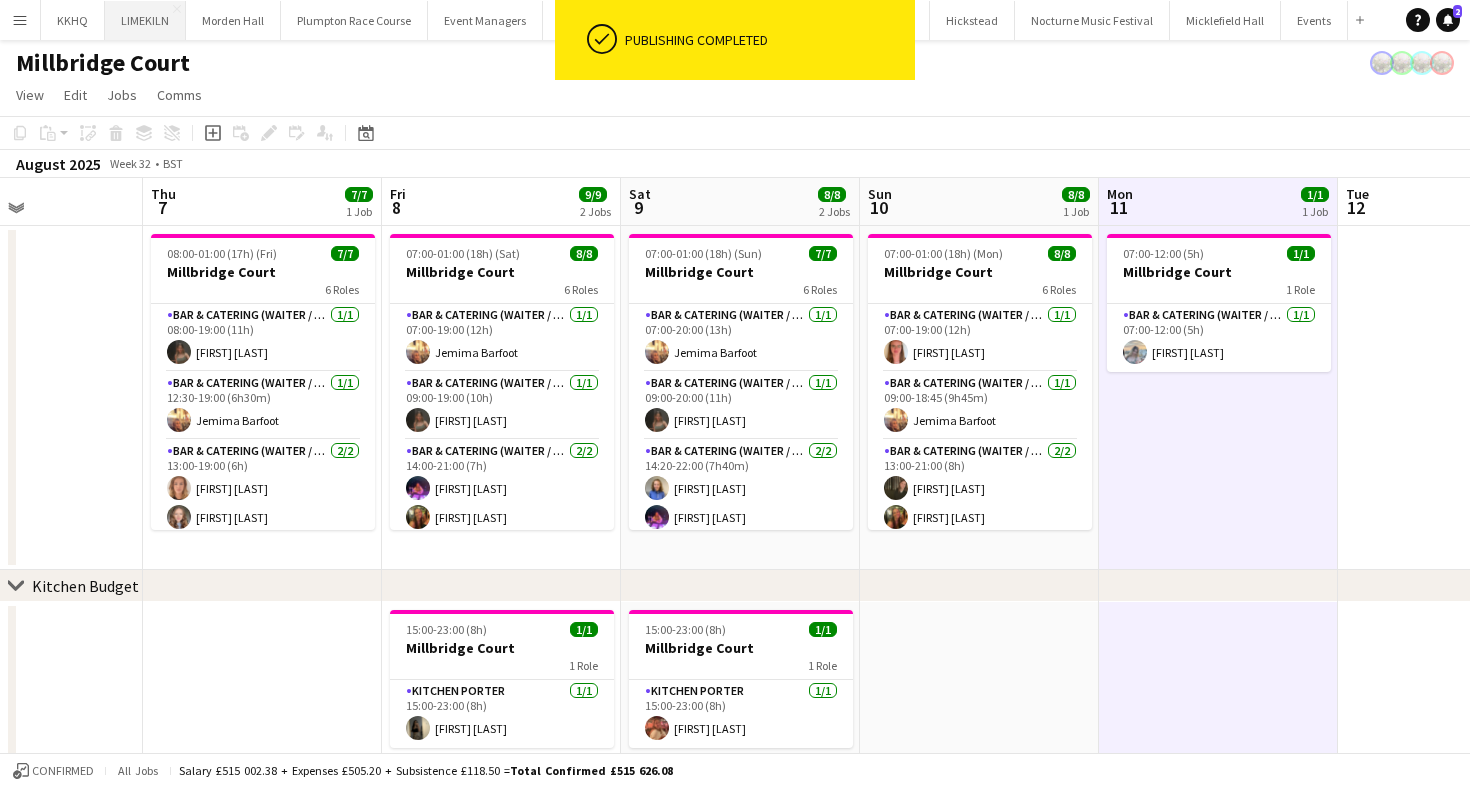 click on "LIMEKILN
Close" at bounding box center (145, 20) 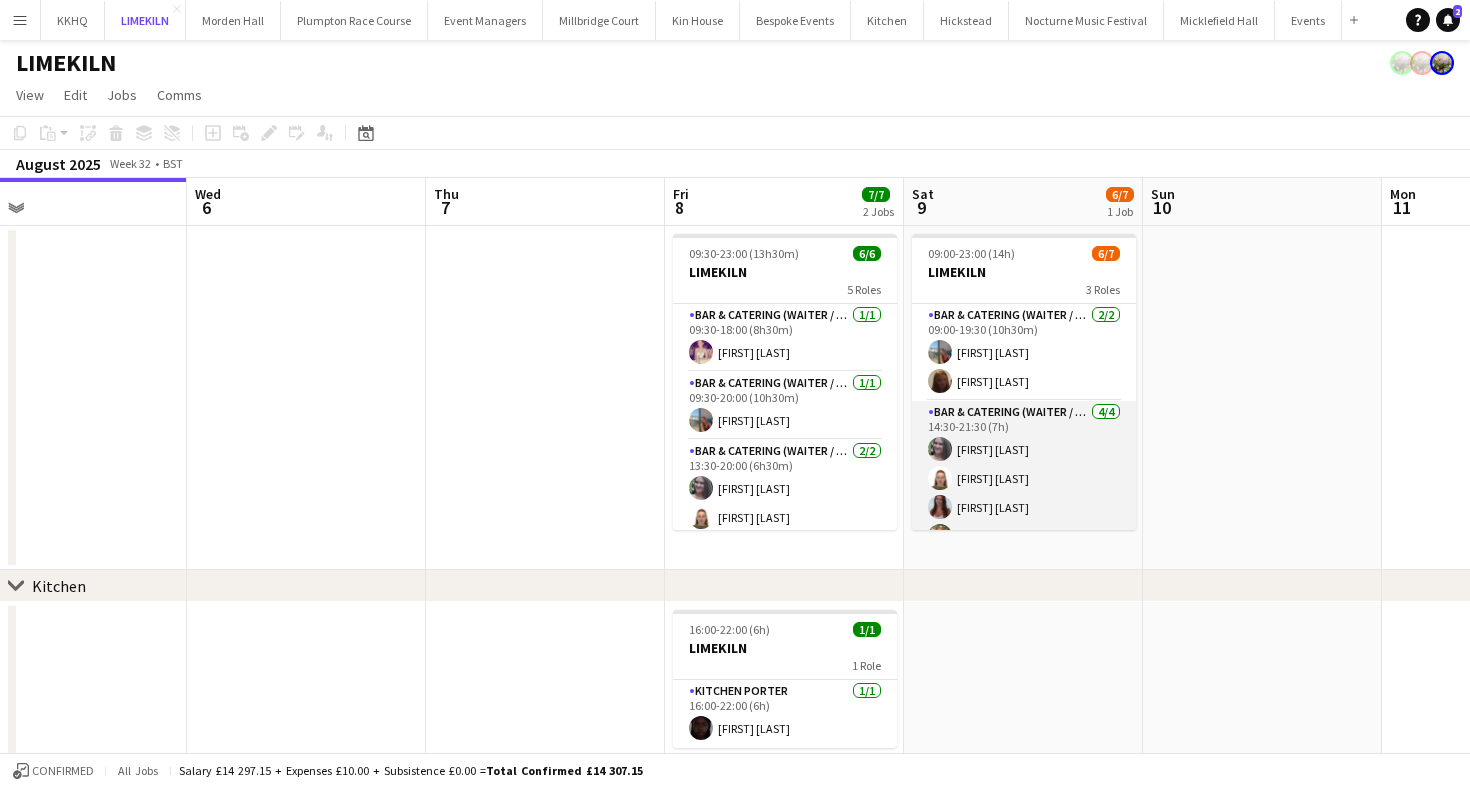 scroll, scrollTop: 0, scrollLeft: 890, axis: horizontal 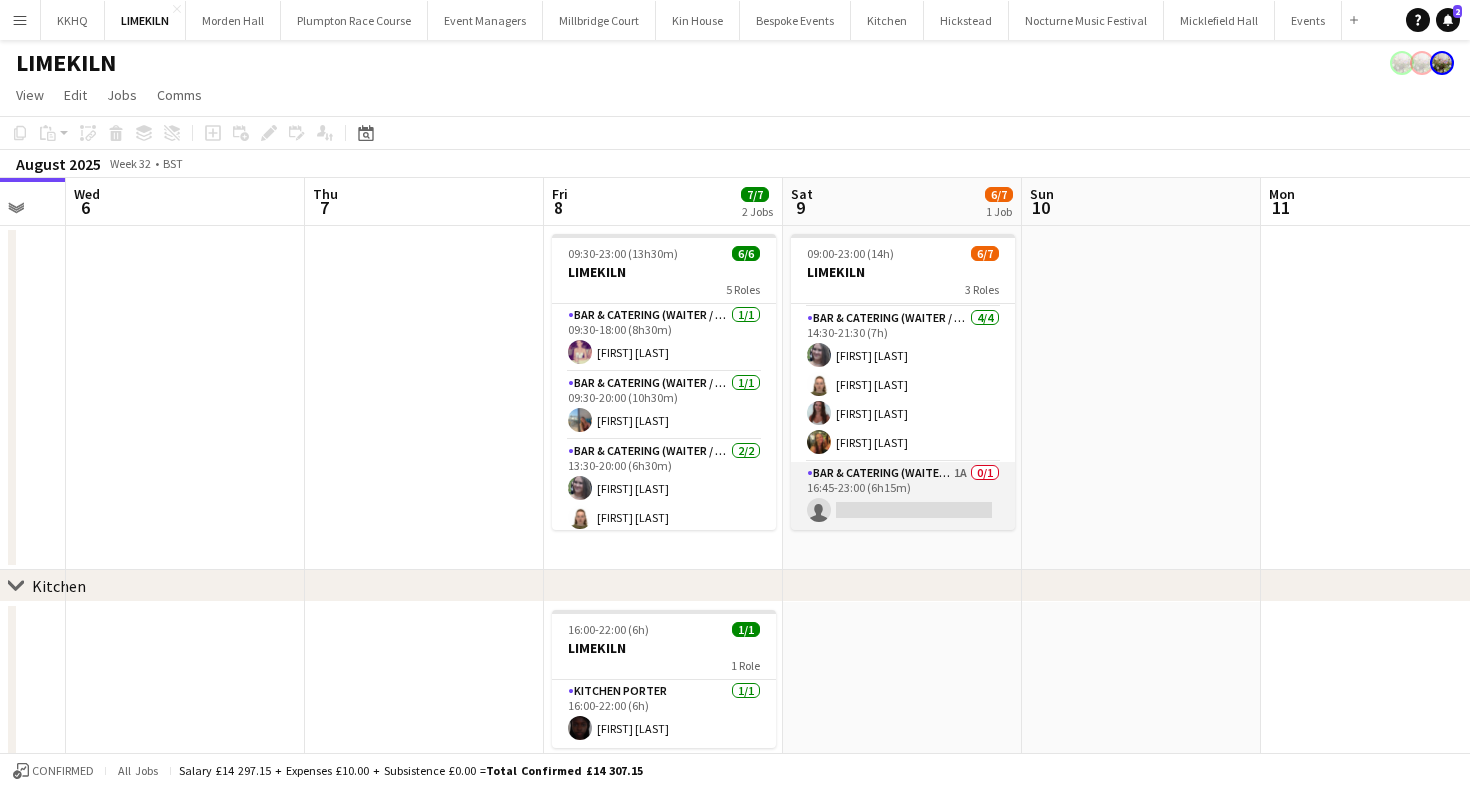 click on "Bar & Catering (Waiter / waitress)   1A   0/1   16:45-23:00 (6h15m)
single-neutral-actions" at bounding box center [903, 496] 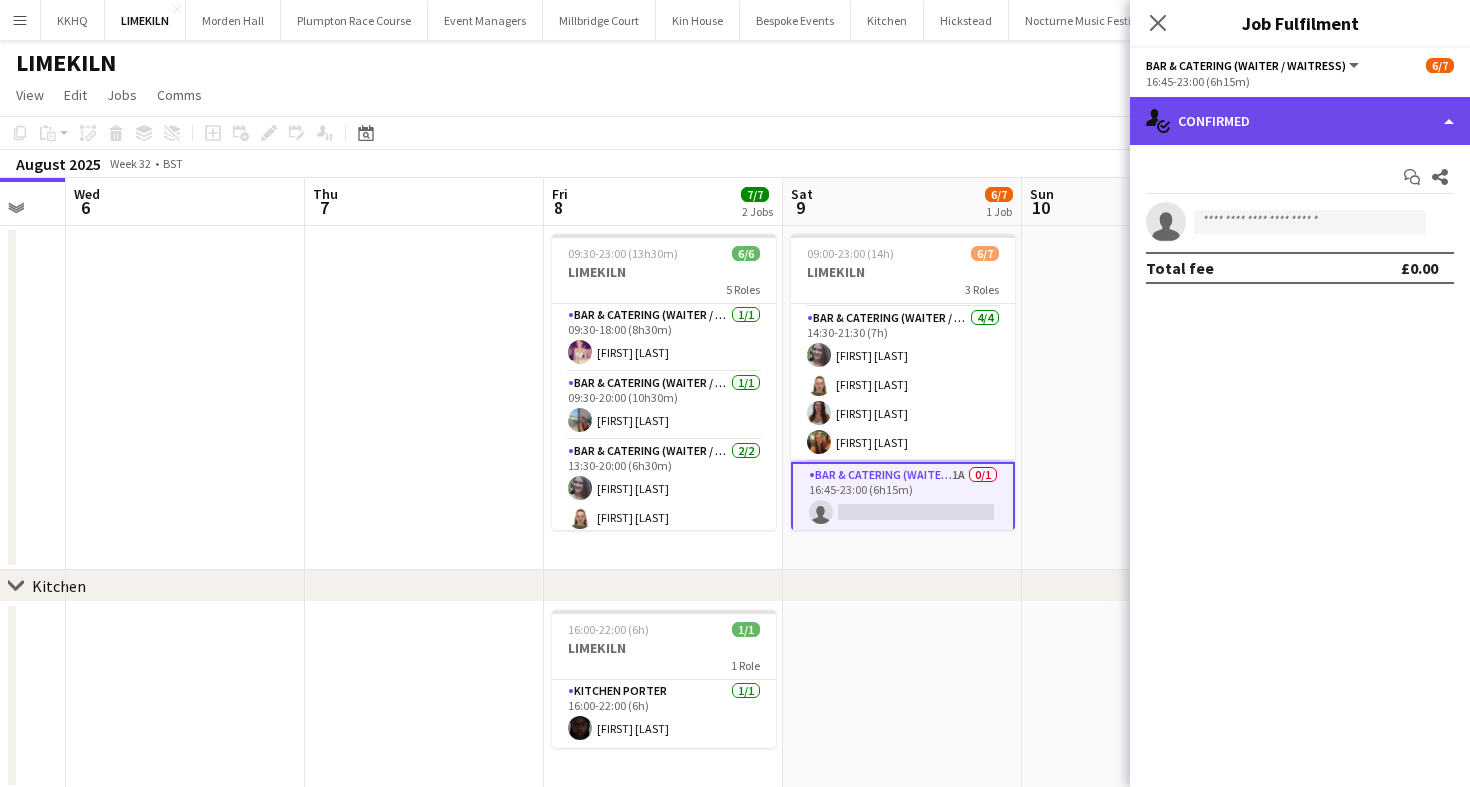 click on "single-neutral-actions-check-2
Confirmed" 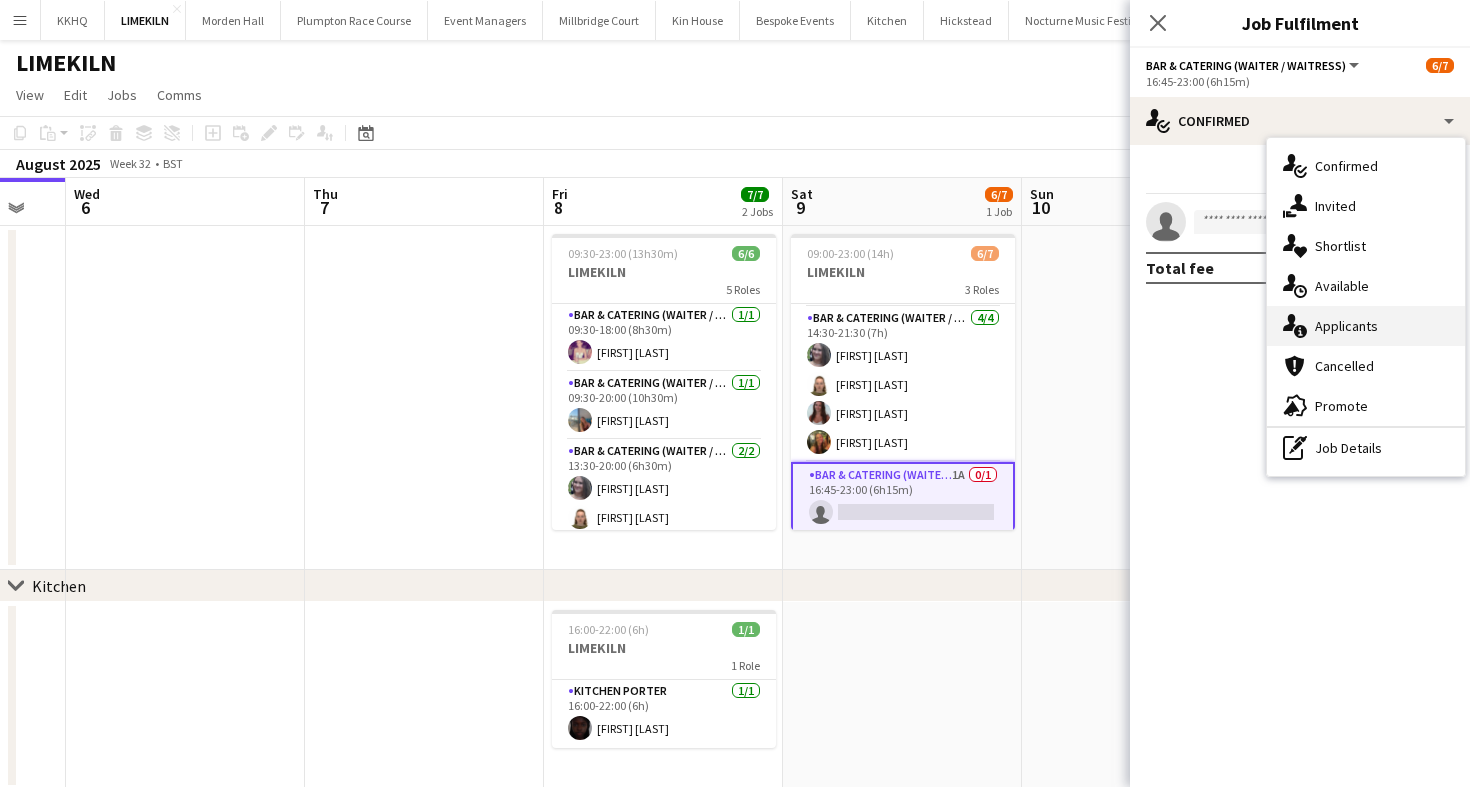 click on "single-neutral-actions-information
Applicants" at bounding box center [1366, 326] 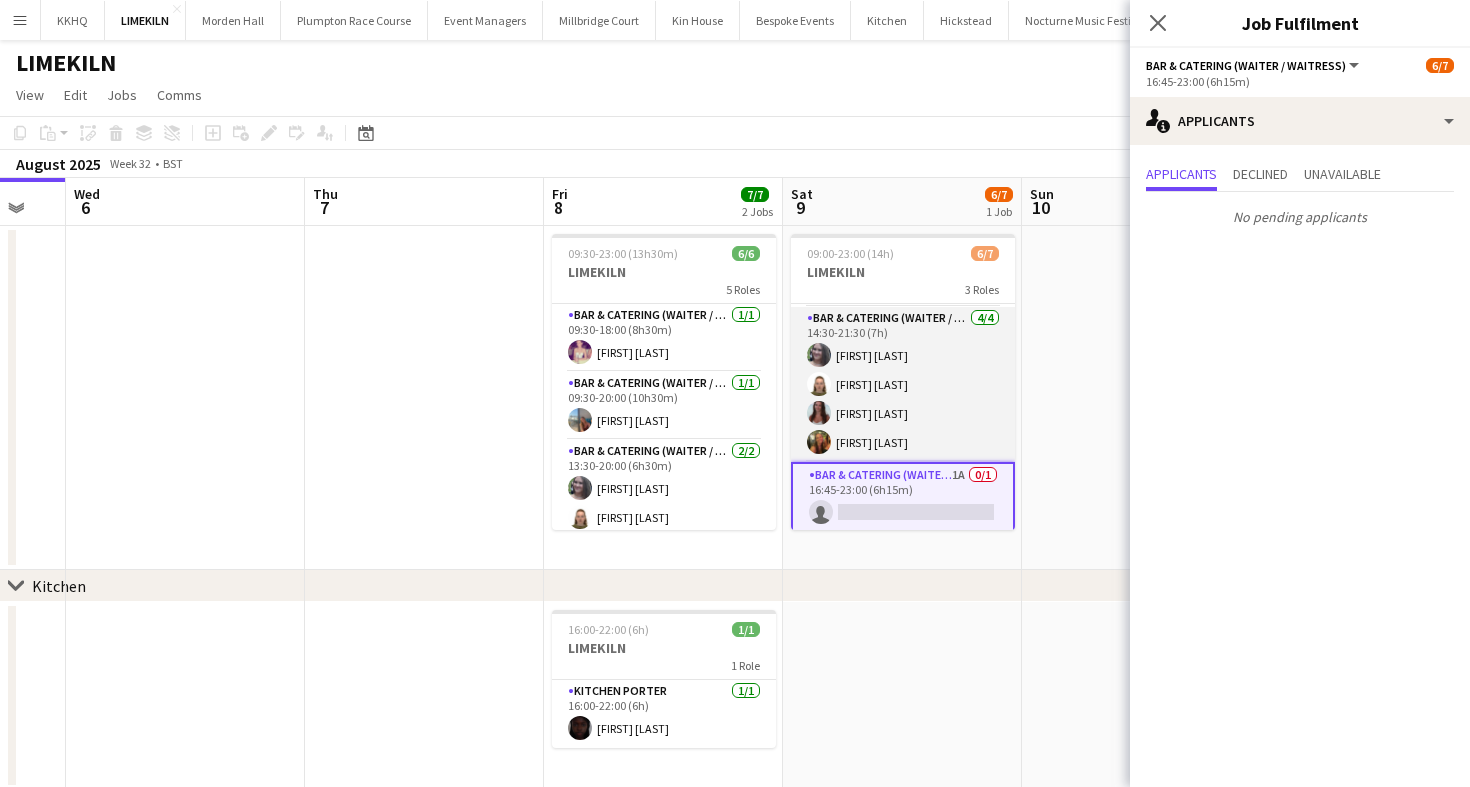 click on "Bar & Catering (Waiter / waitress)   4/4   14:30-21:30 (7h)
Natalia Brzezicka Marina Mann Beatrice Norris Emily Reed" at bounding box center [903, 384] 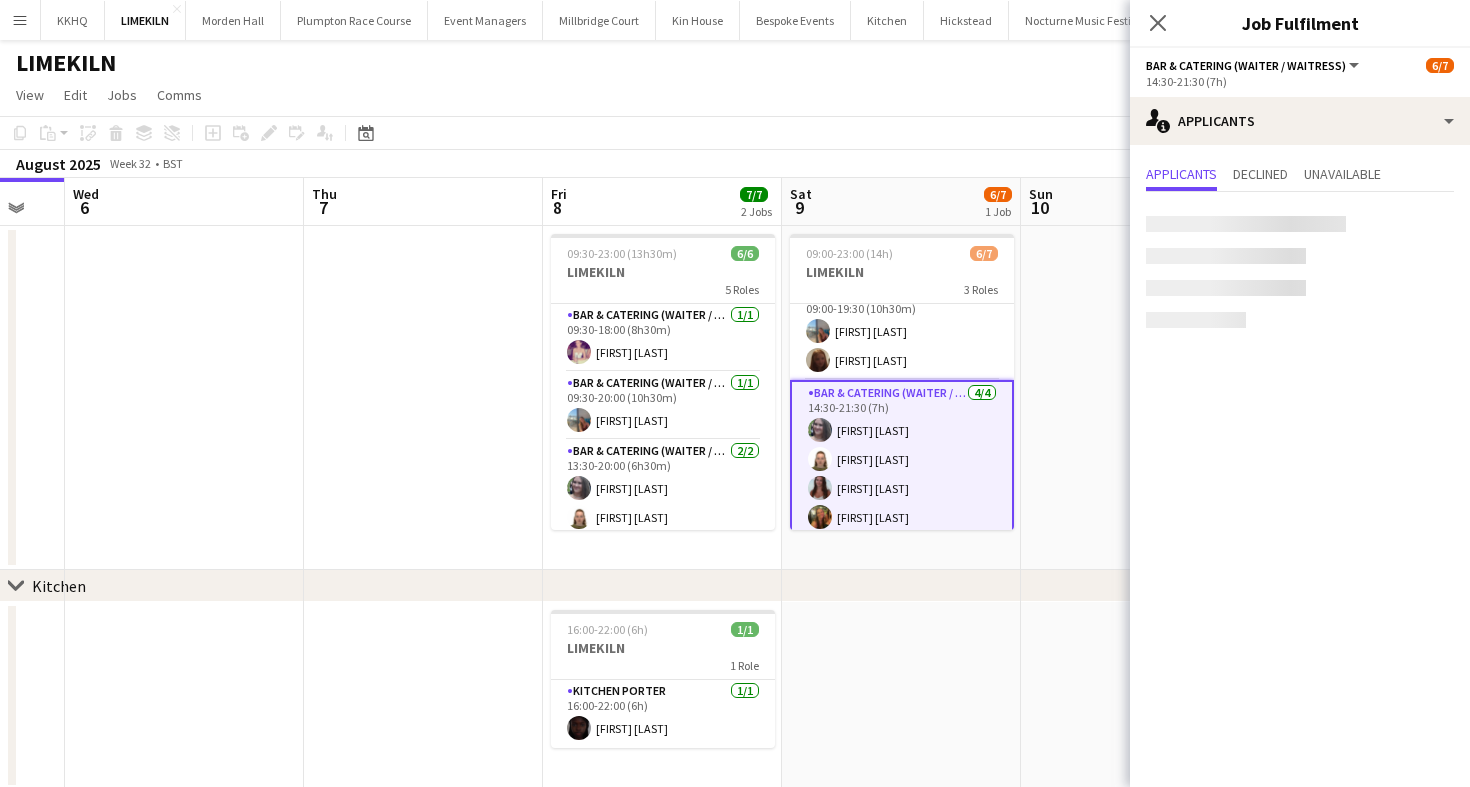 scroll, scrollTop: 0, scrollLeft: 0, axis: both 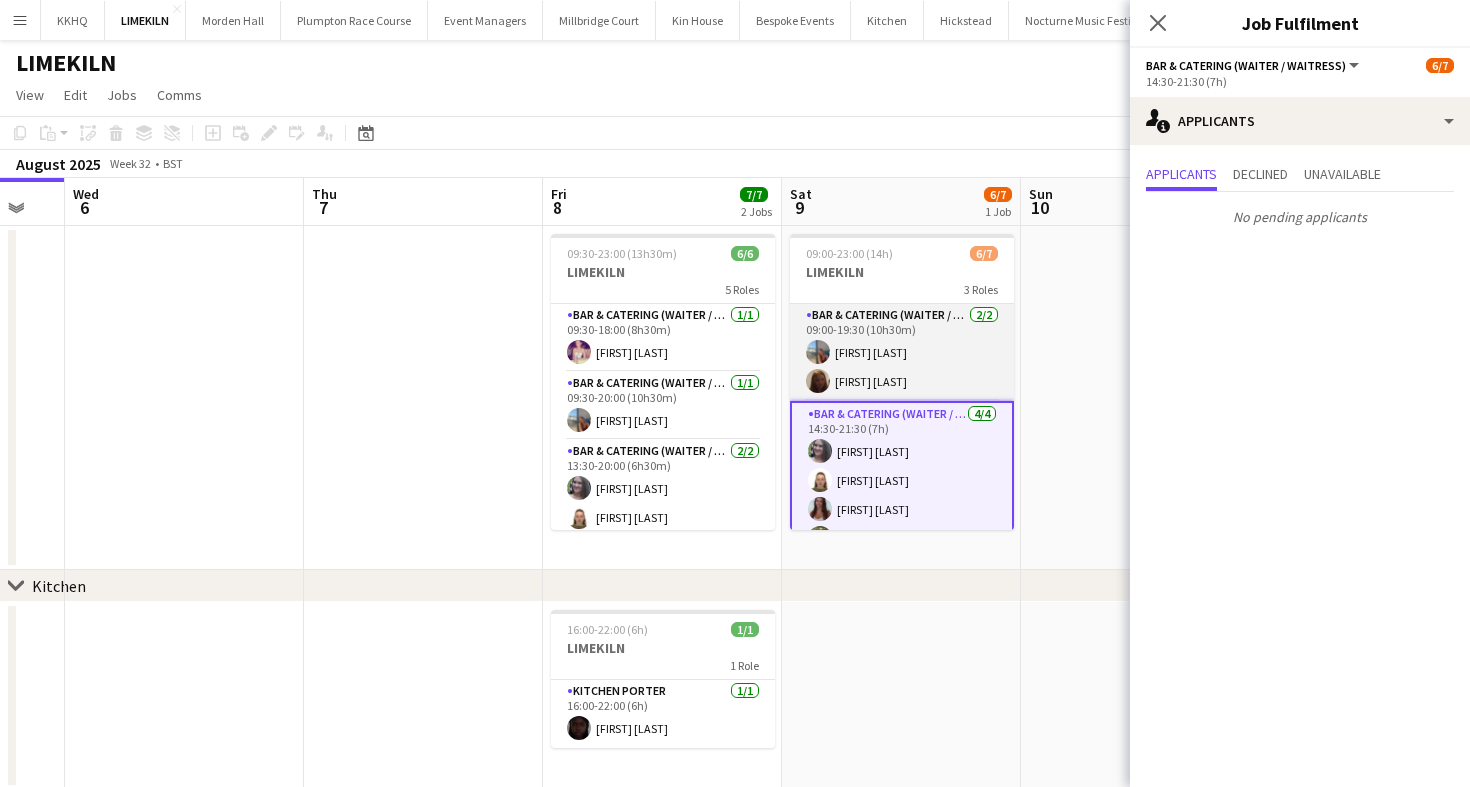 click on "Bar & Catering (Waiter / waitress)   2/2   09:00-19:30 (10h30m)
georgia willoughby Maddie Leader" at bounding box center [902, 352] 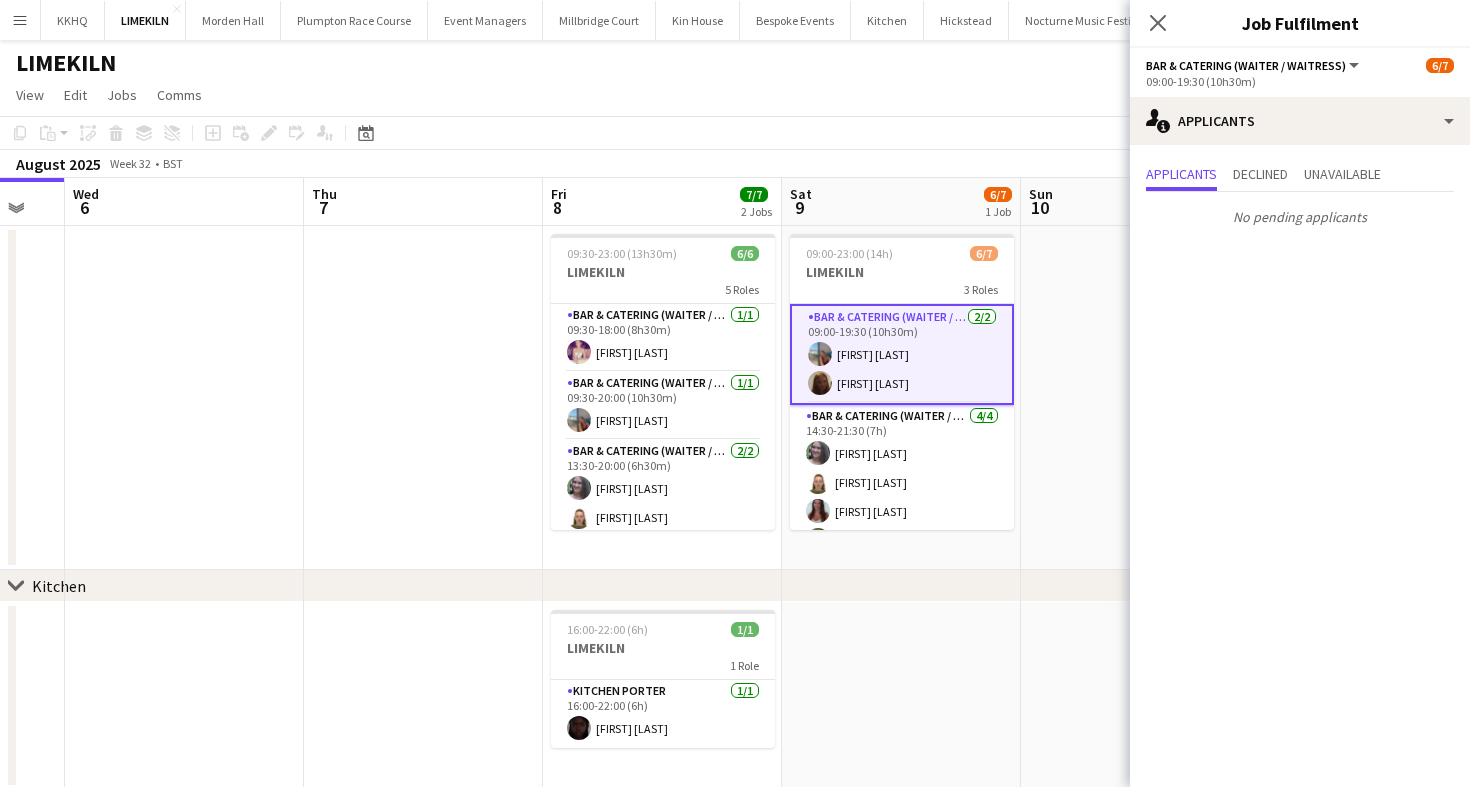 click on "View  Day view expanded Day view collapsed Month view Date picker Jump to today Expand Linked Jobs Collapse Linked Jobs  Edit  Copy
Command
C  Paste  Without Crew
Command
V With Crew
Command
Shift
V Paste as linked job  Group  Group Ungroup  Jobs  New Job Edit Job Delete Job New Linked Job Edit Linked Jobs Job fulfilment Promote Role Copy Role URL  Comms  Notify confirmed crew Create chat" 